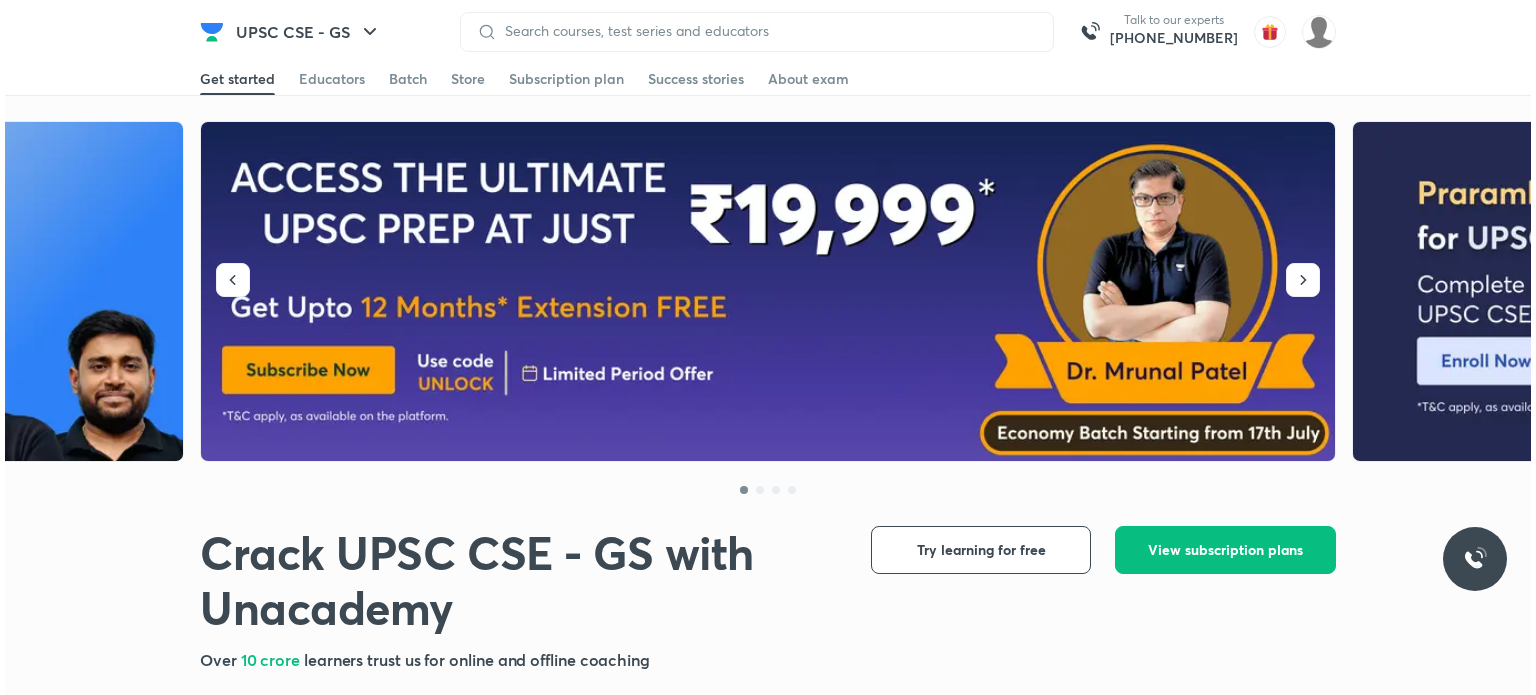 scroll, scrollTop: 0, scrollLeft: 0, axis: both 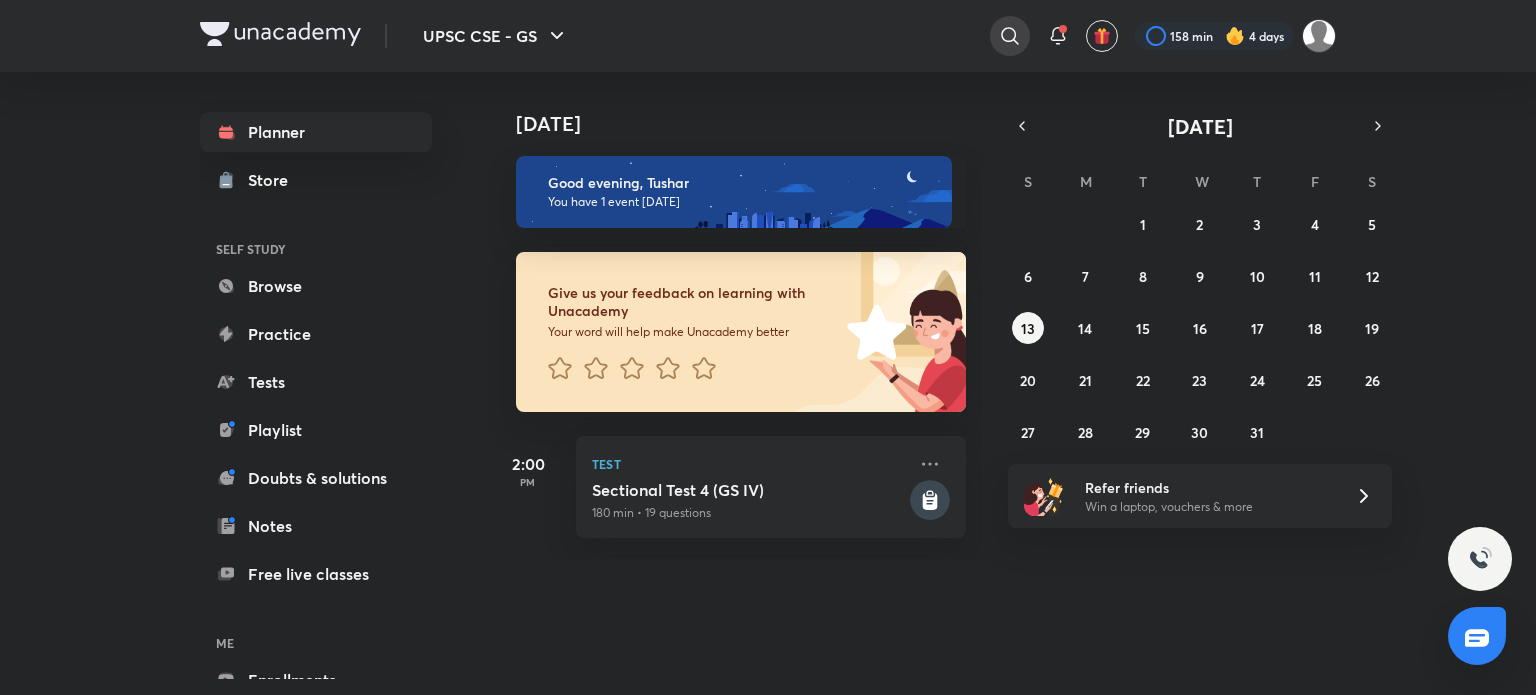 click 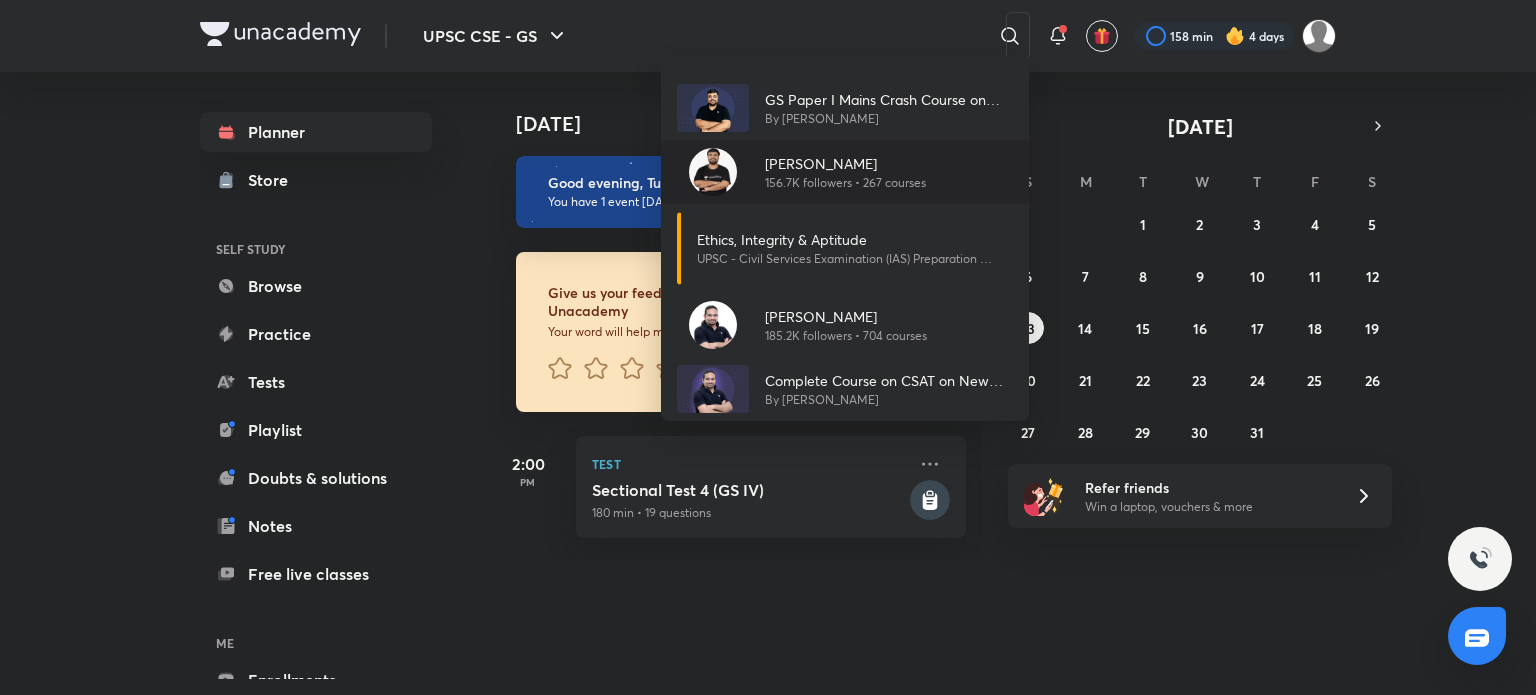 click on "[PERSON_NAME]" at bounding box center (845, 163) 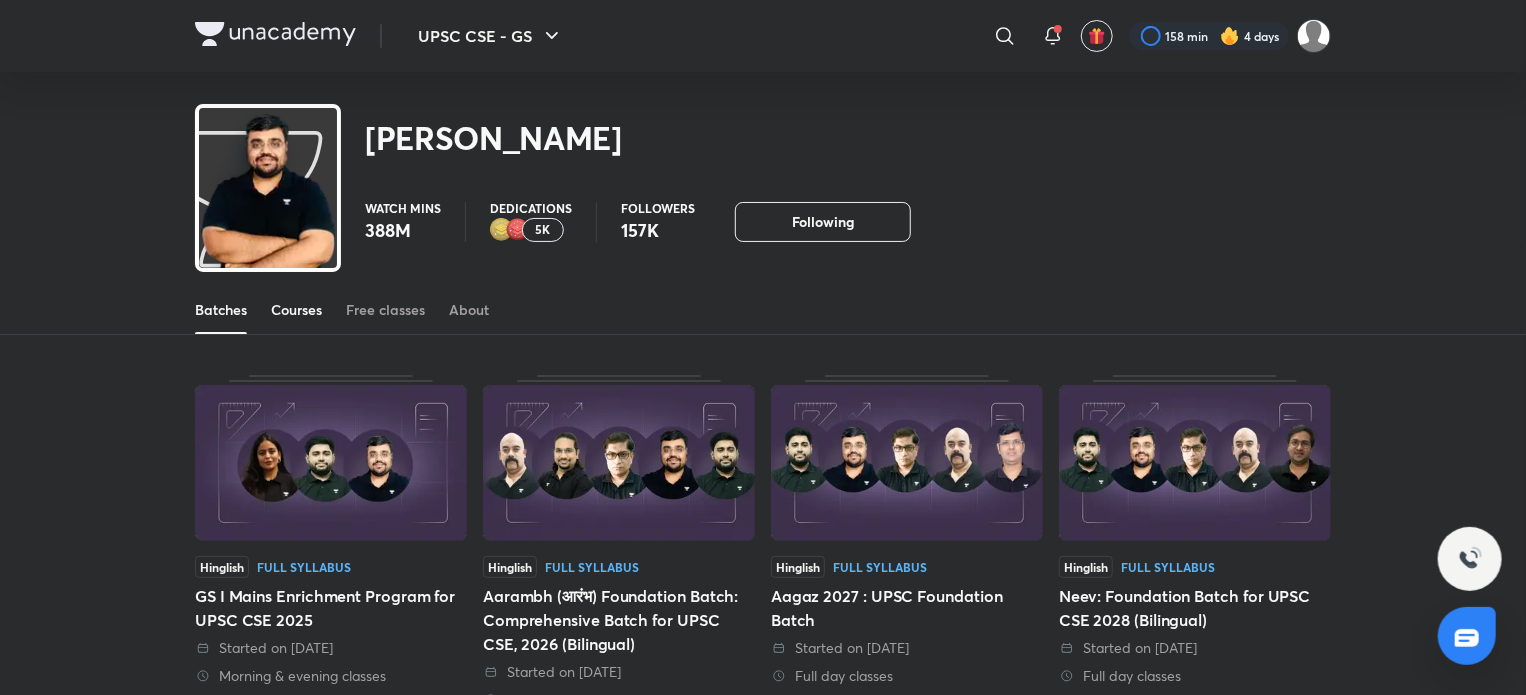 click on "Courses" at bounding box center (296, 310) 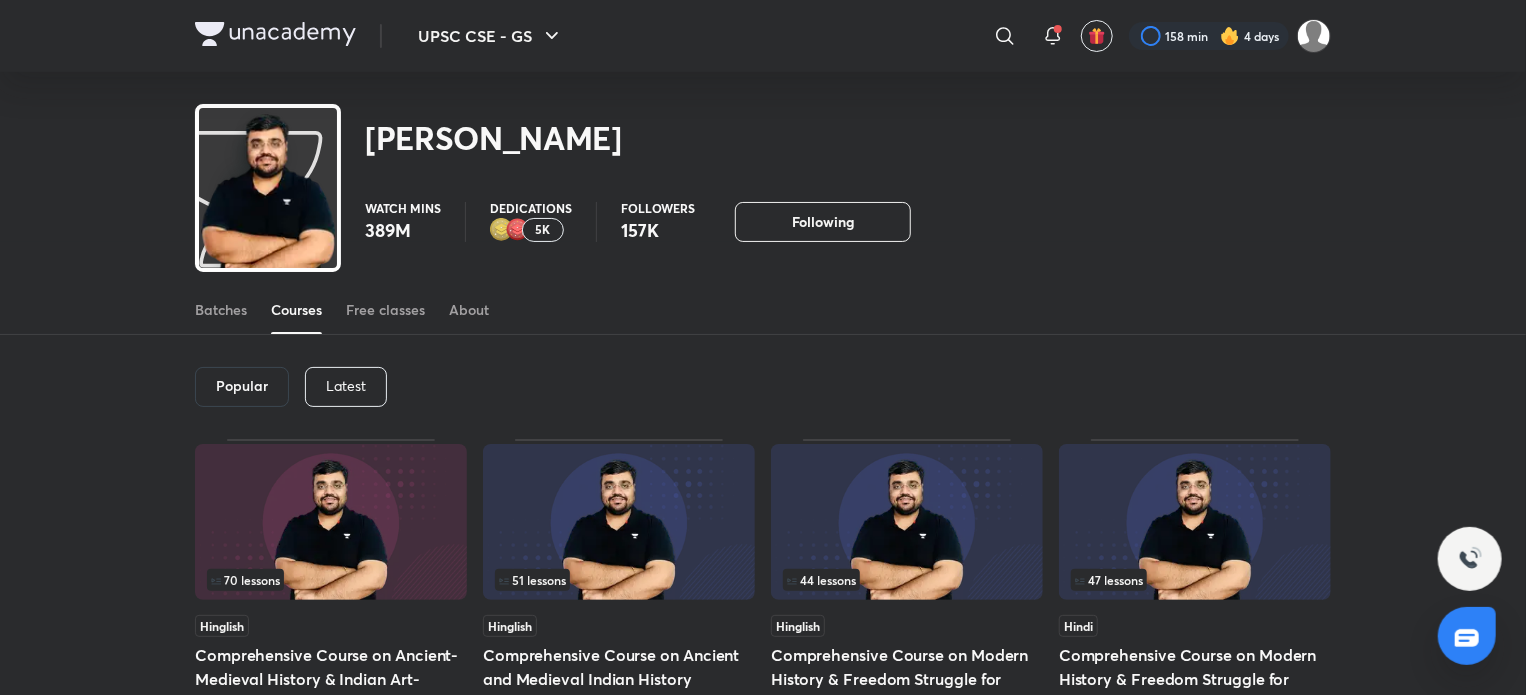 click on "Latest" at bounding box center (346, 387) 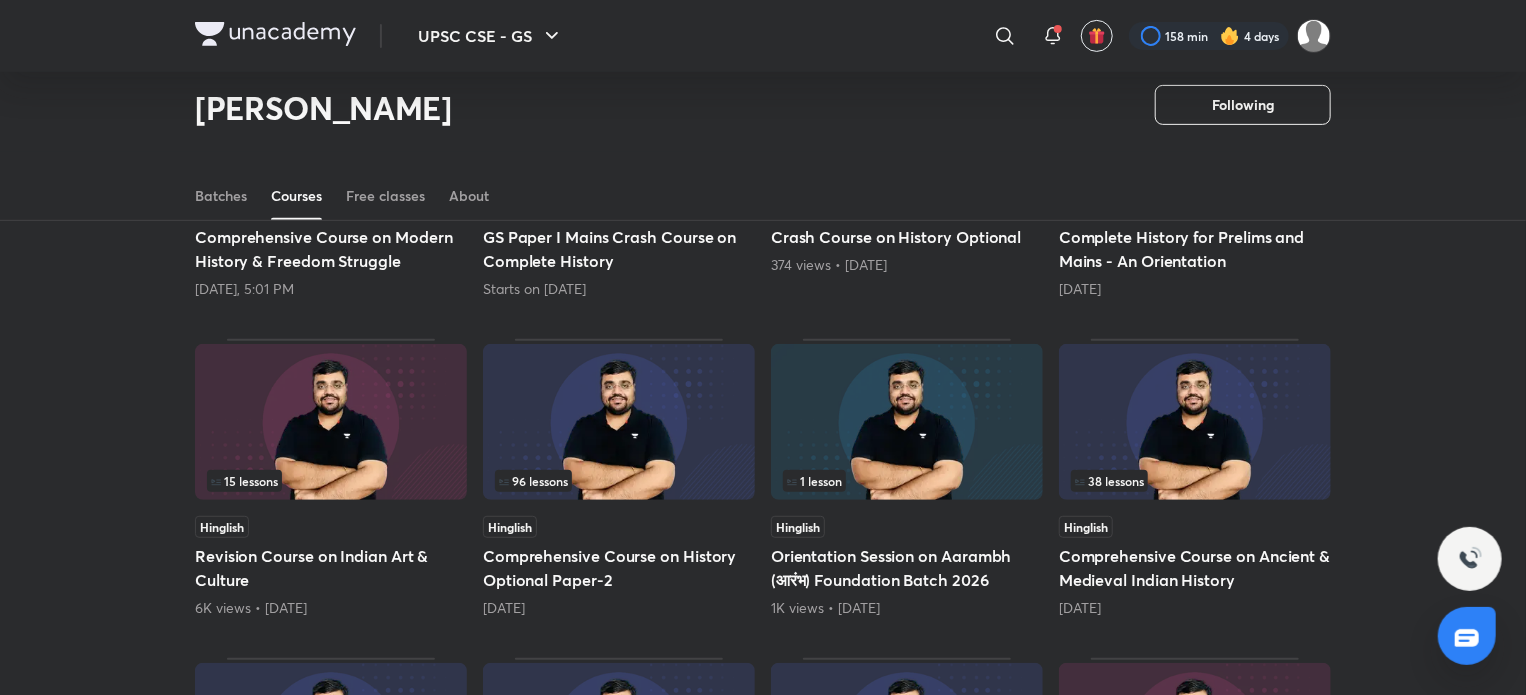 scroll, scrollTop: 548, scrollLeft: 0, axis: vertical 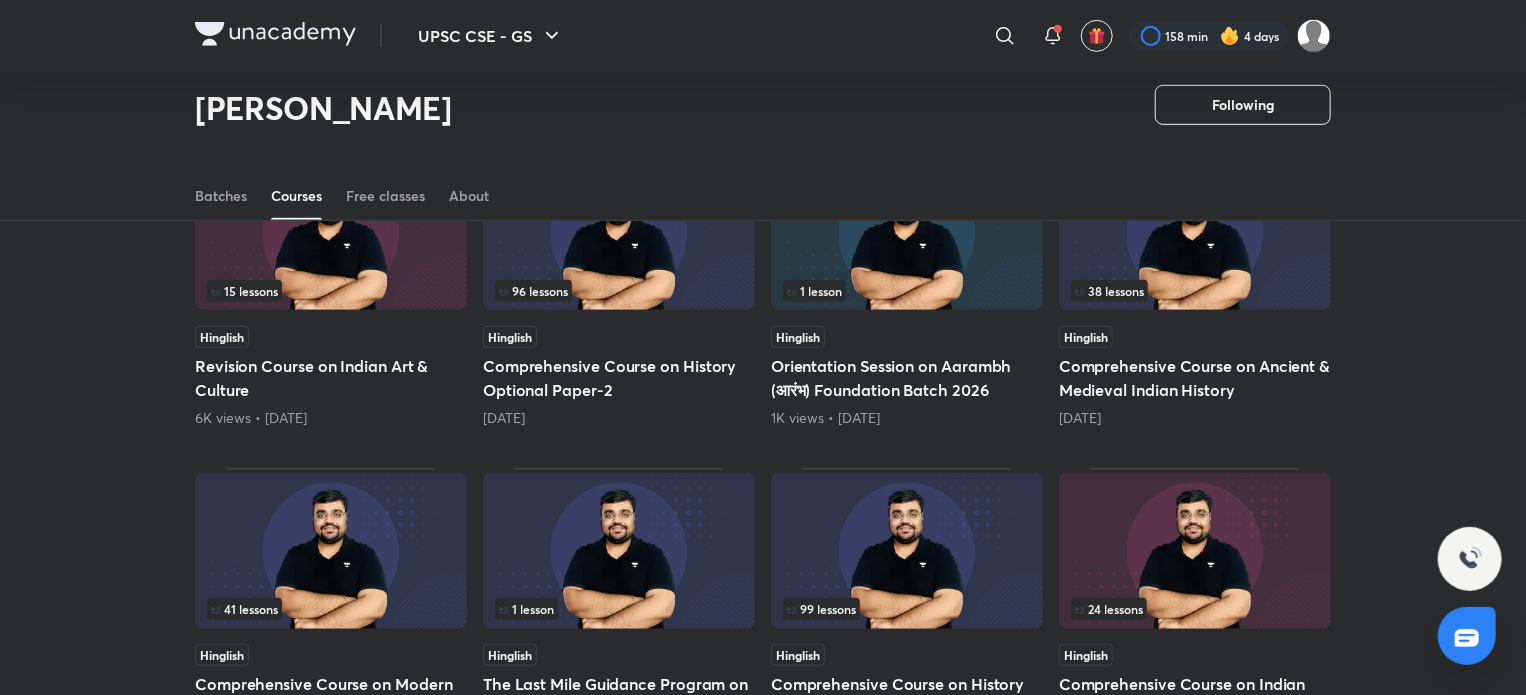 click at bounding box center [331, 551] 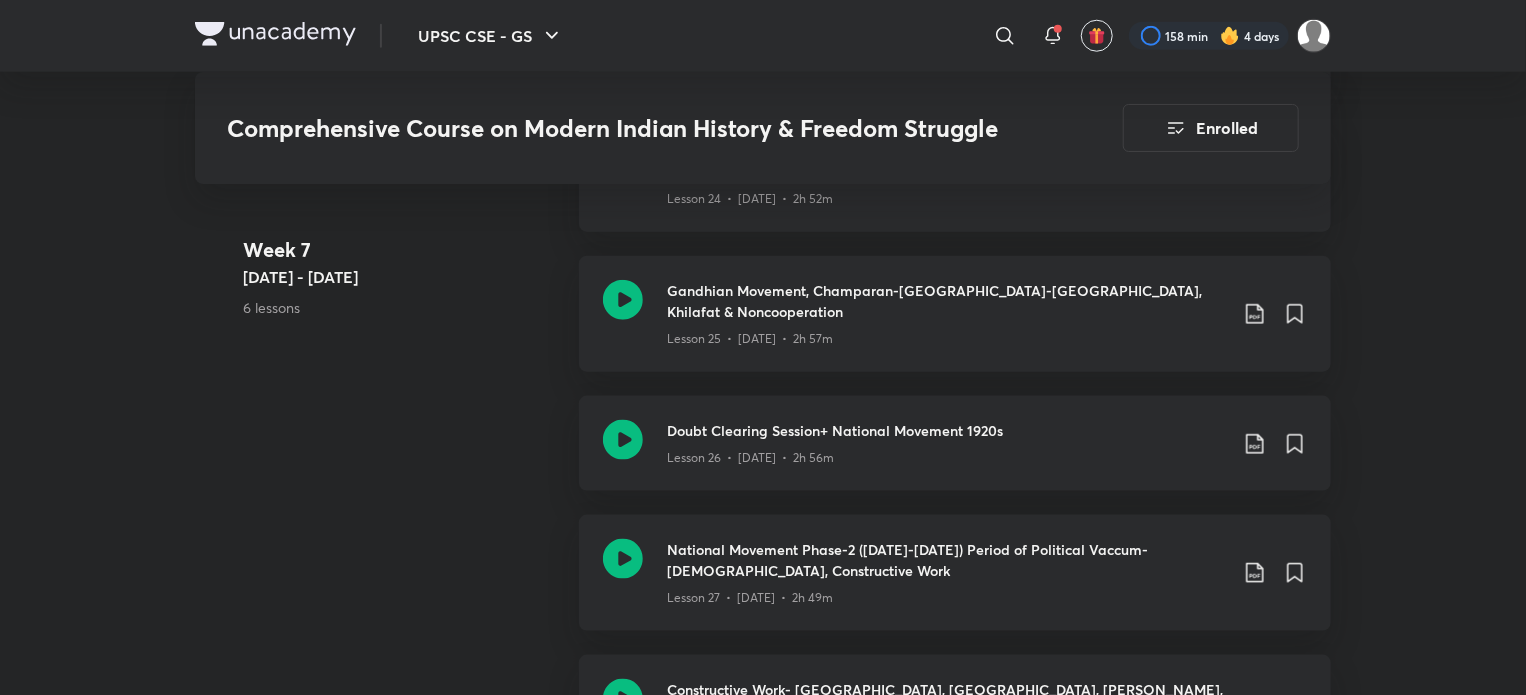 scroll, scrollTop: 4747, scrollLeft: 0, axis: vertical 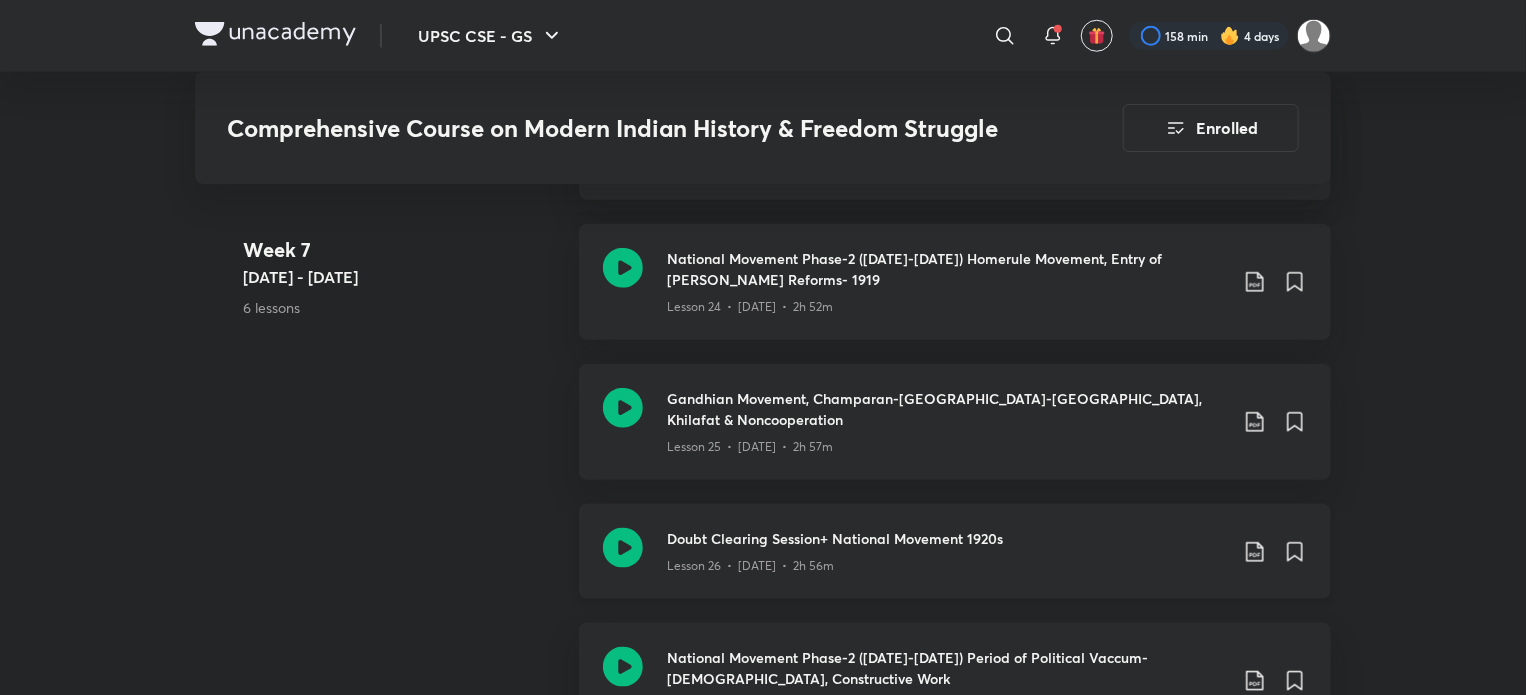 click on "Lesson 26  •  [DATE]  •  2h 56m" at bounding box center (947, 562) 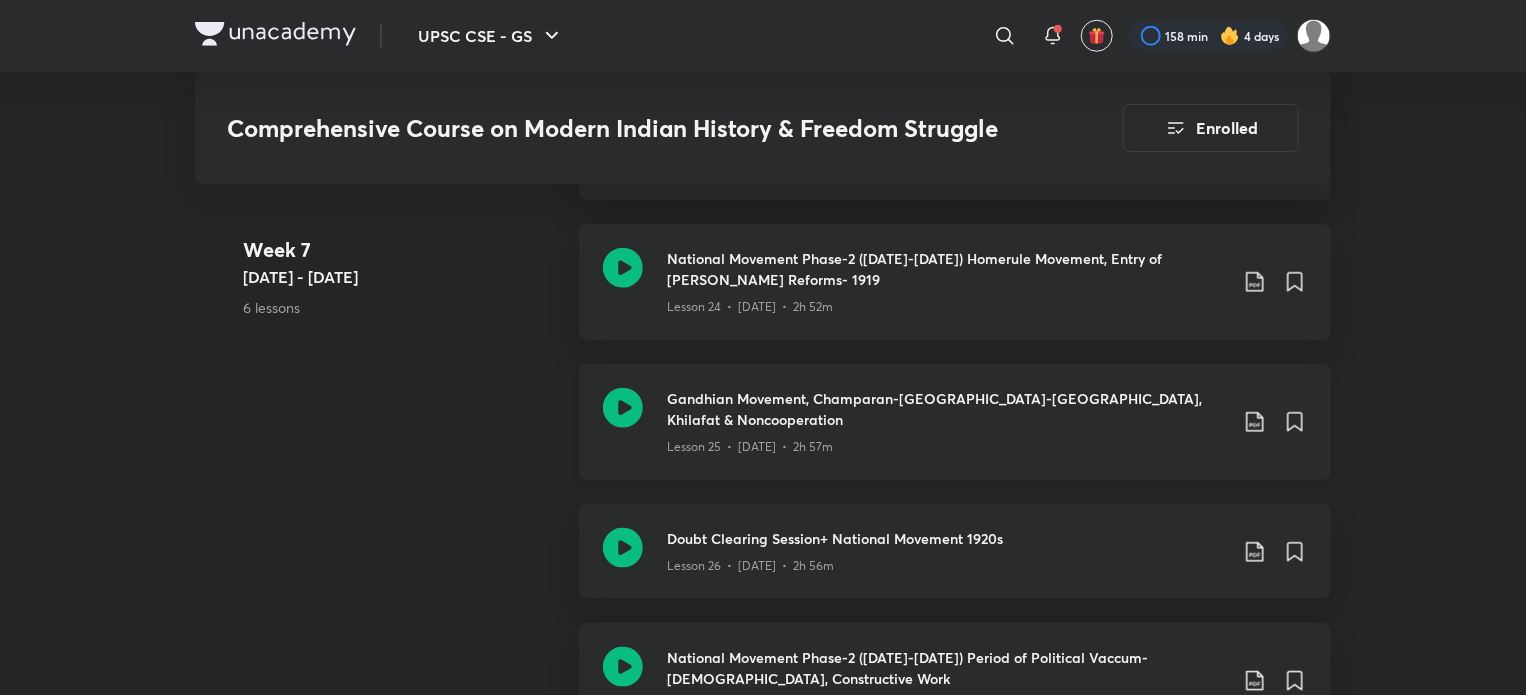 click on "Lesson 25  •  [DATE]  •  2h 57m" at bounding box center [750, -3494] 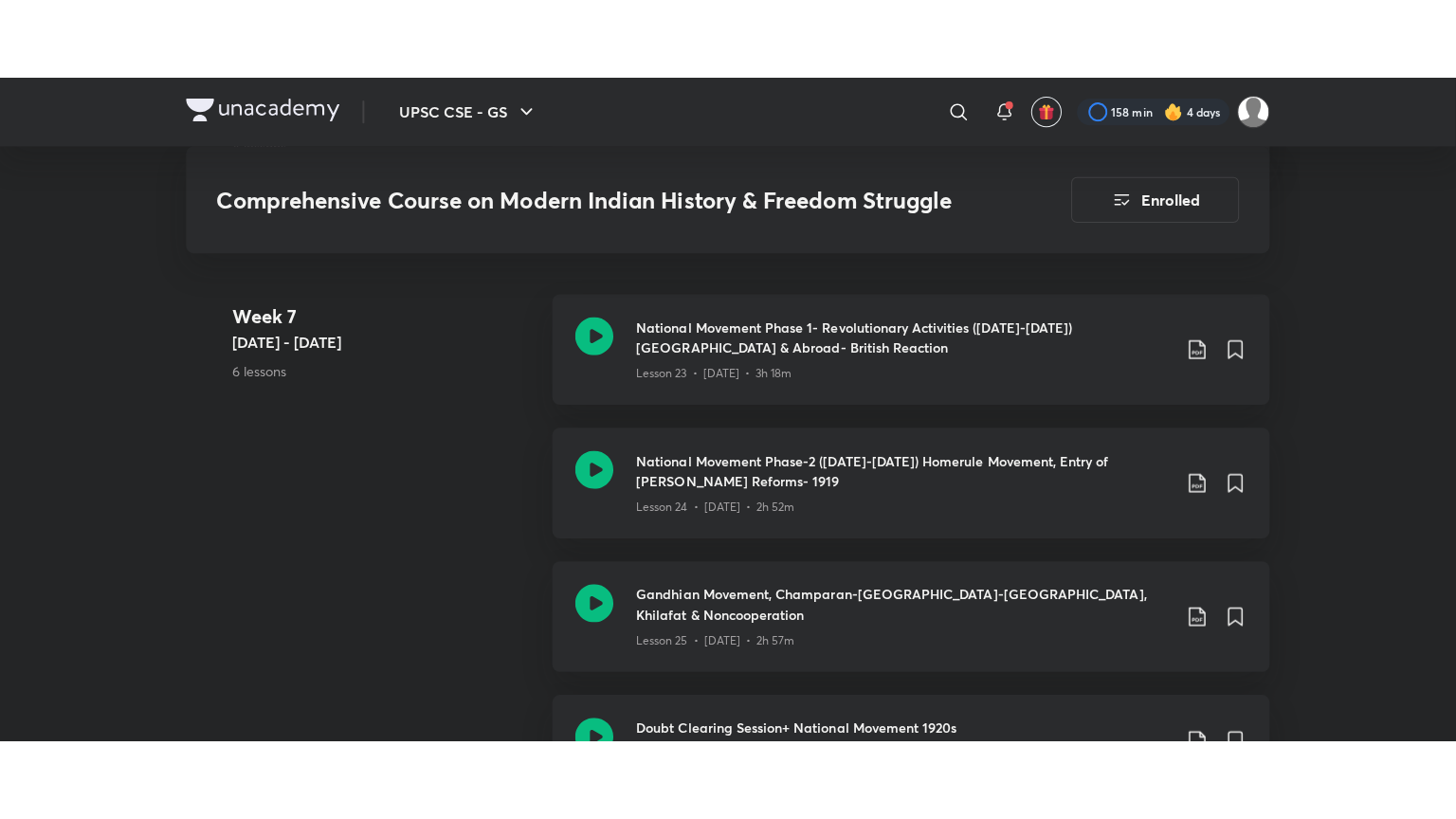 scroll, scrollTop: 4397, scrollLeft: 0, axis: vertical 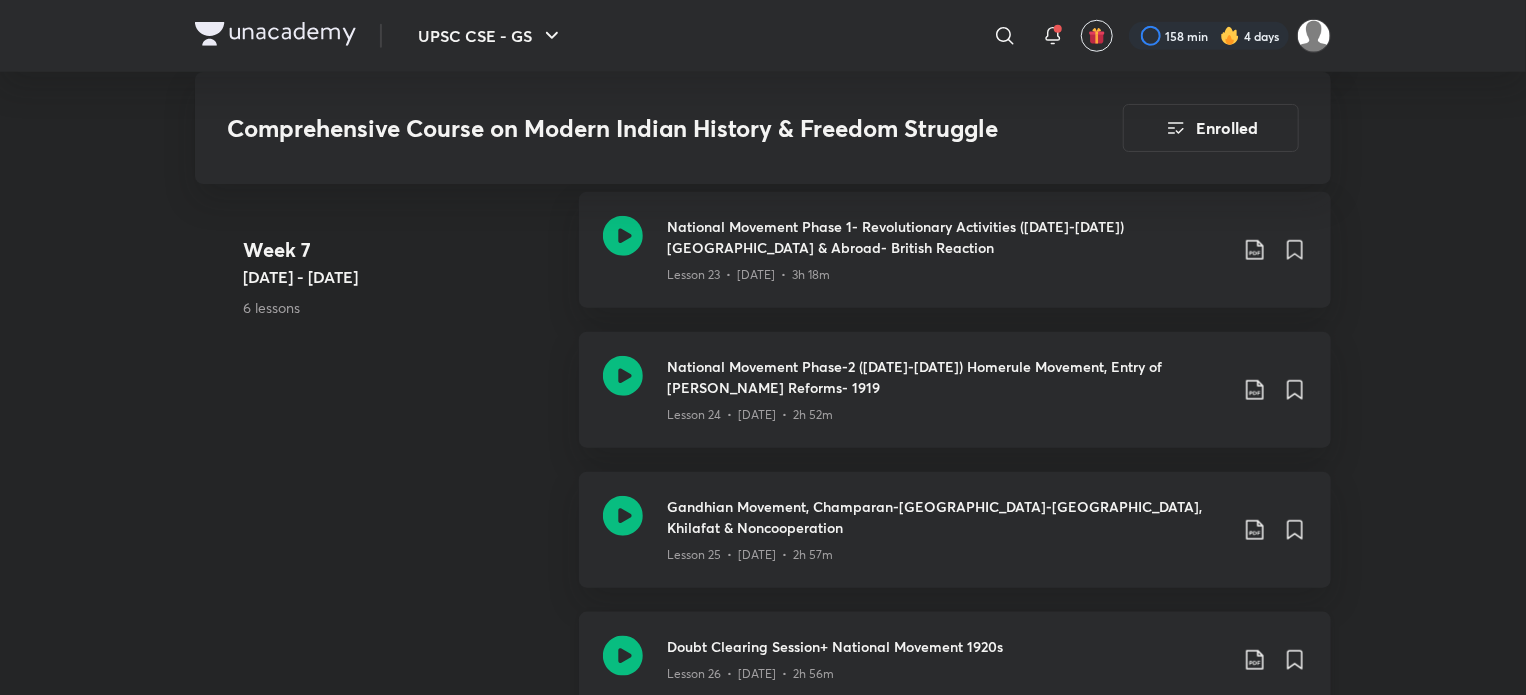 click 